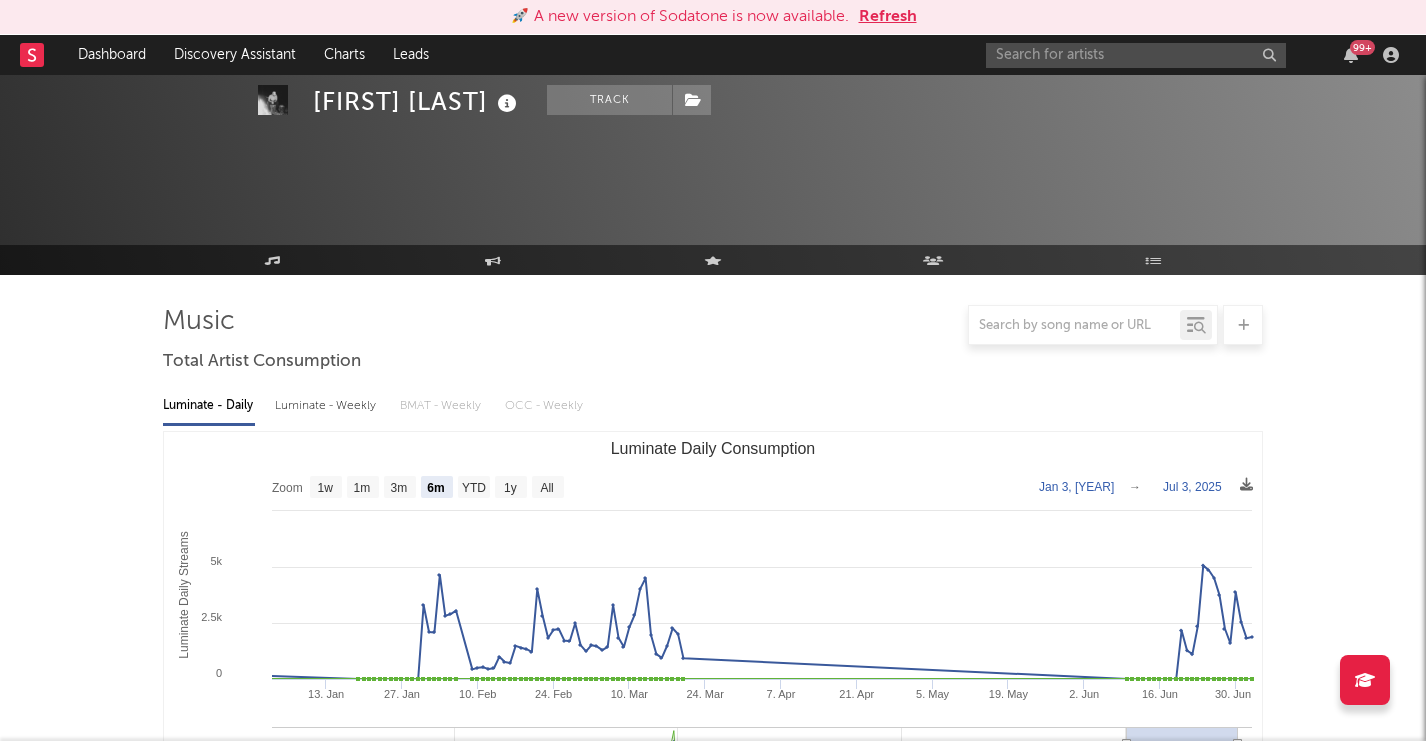 select on "6m" 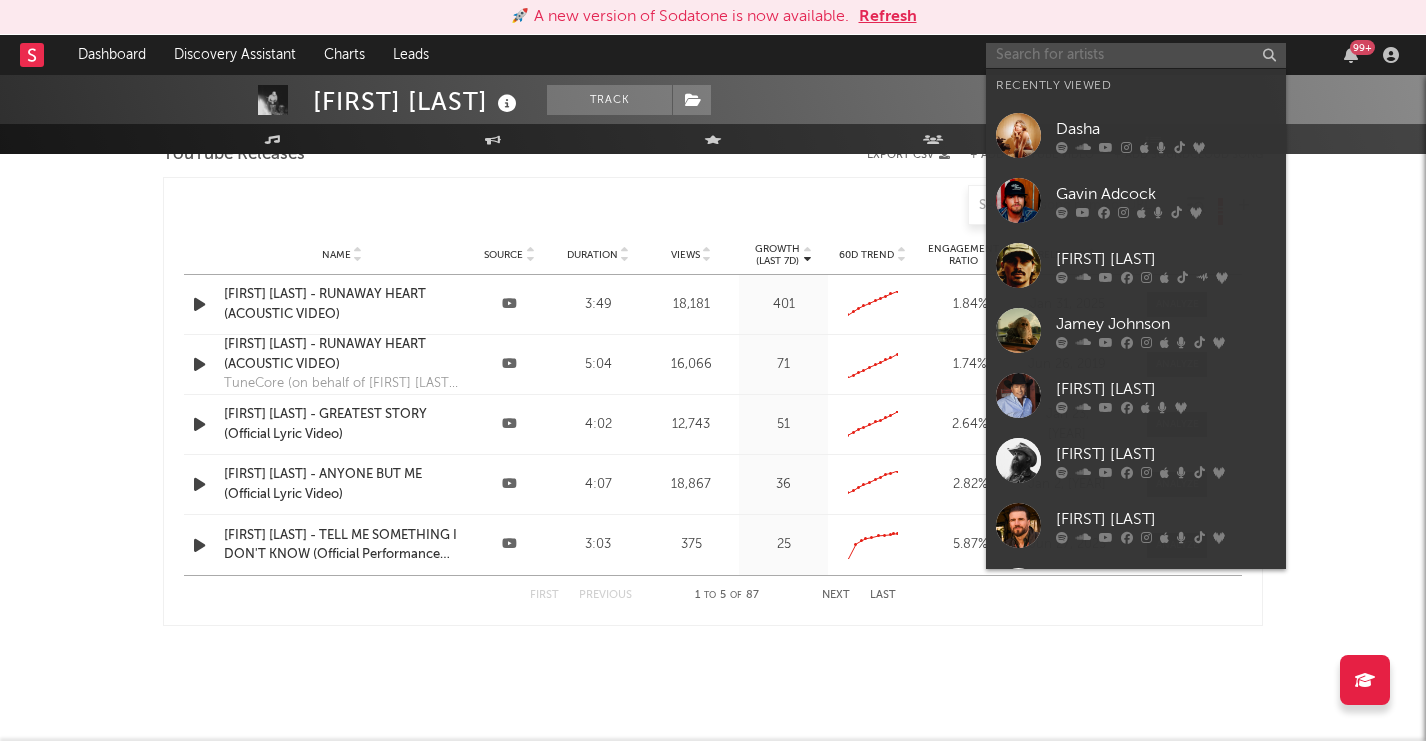 click at bounding box center (1136, 55) 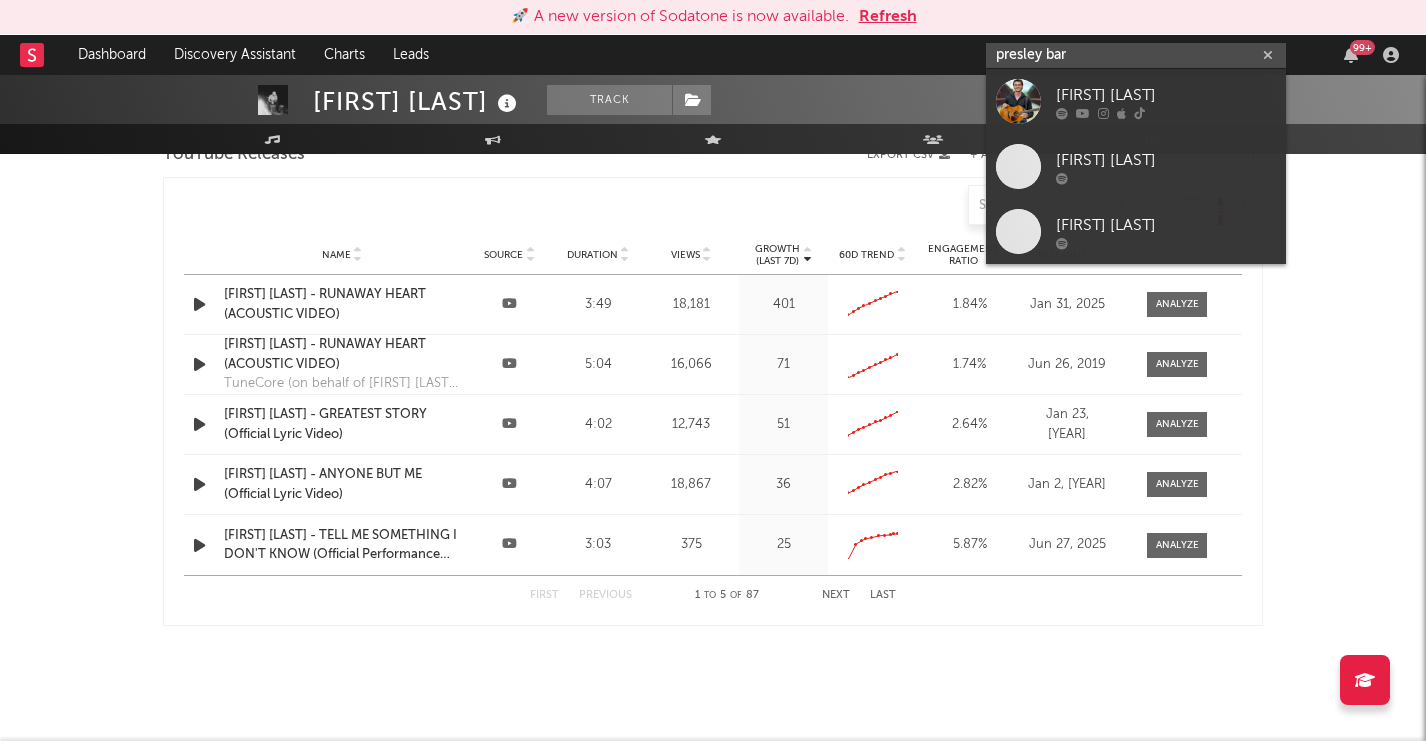 type on "presley bar" 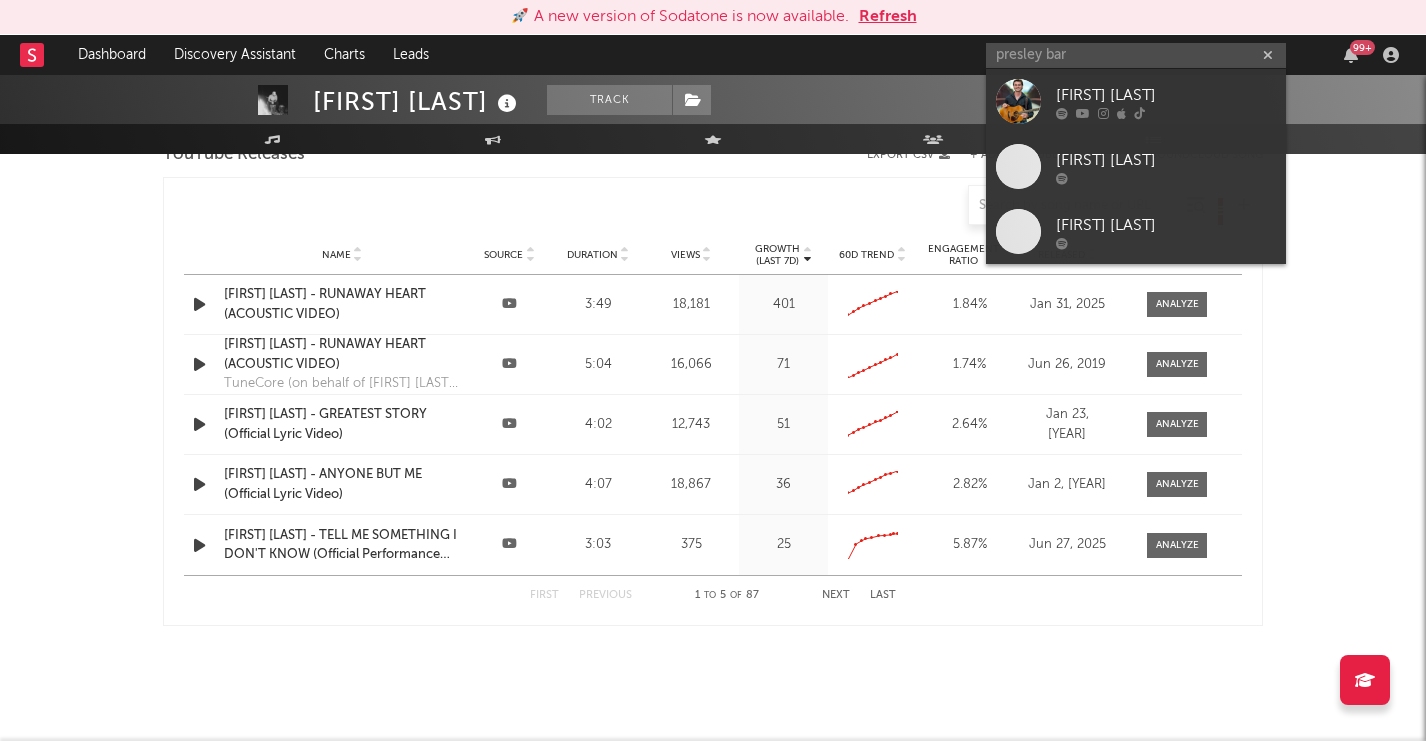 click on "[FIRST] [LAST]" at bounding box center [1166, 95] 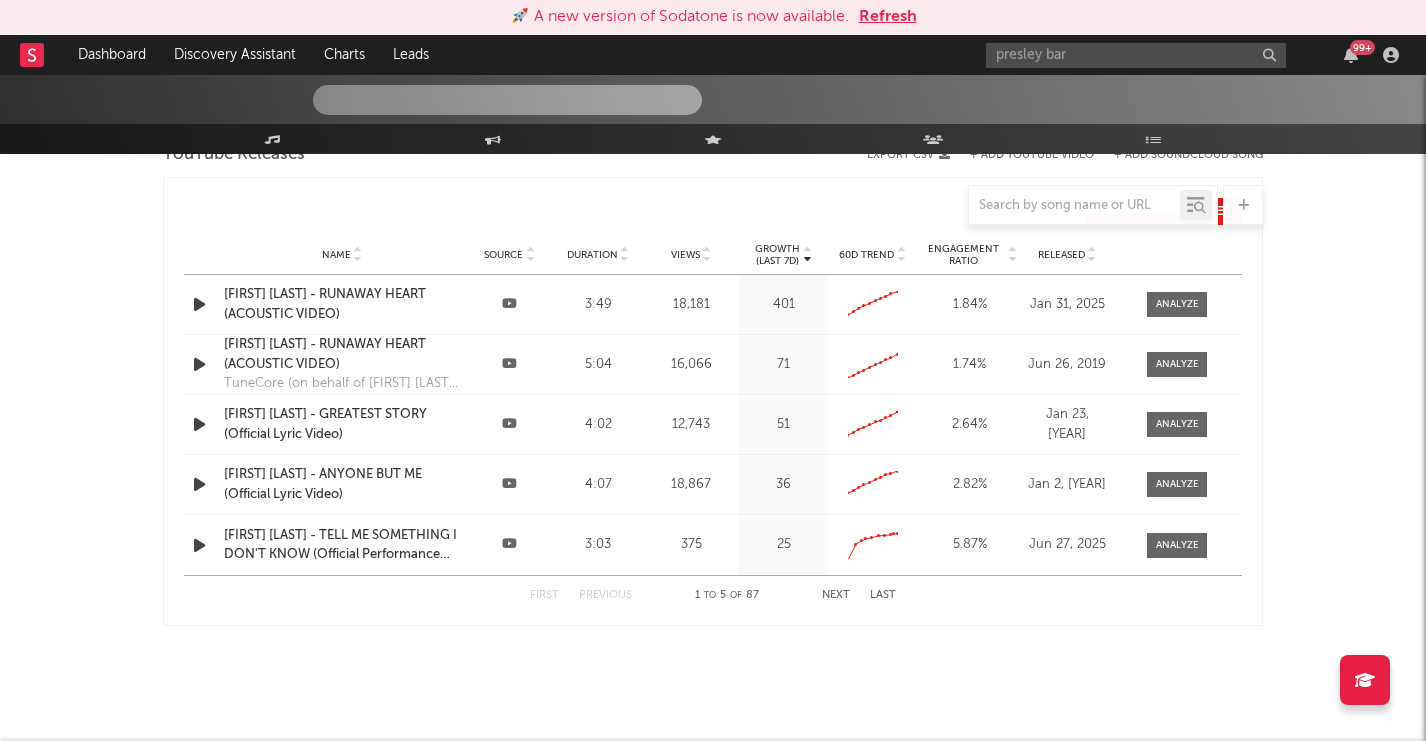 type 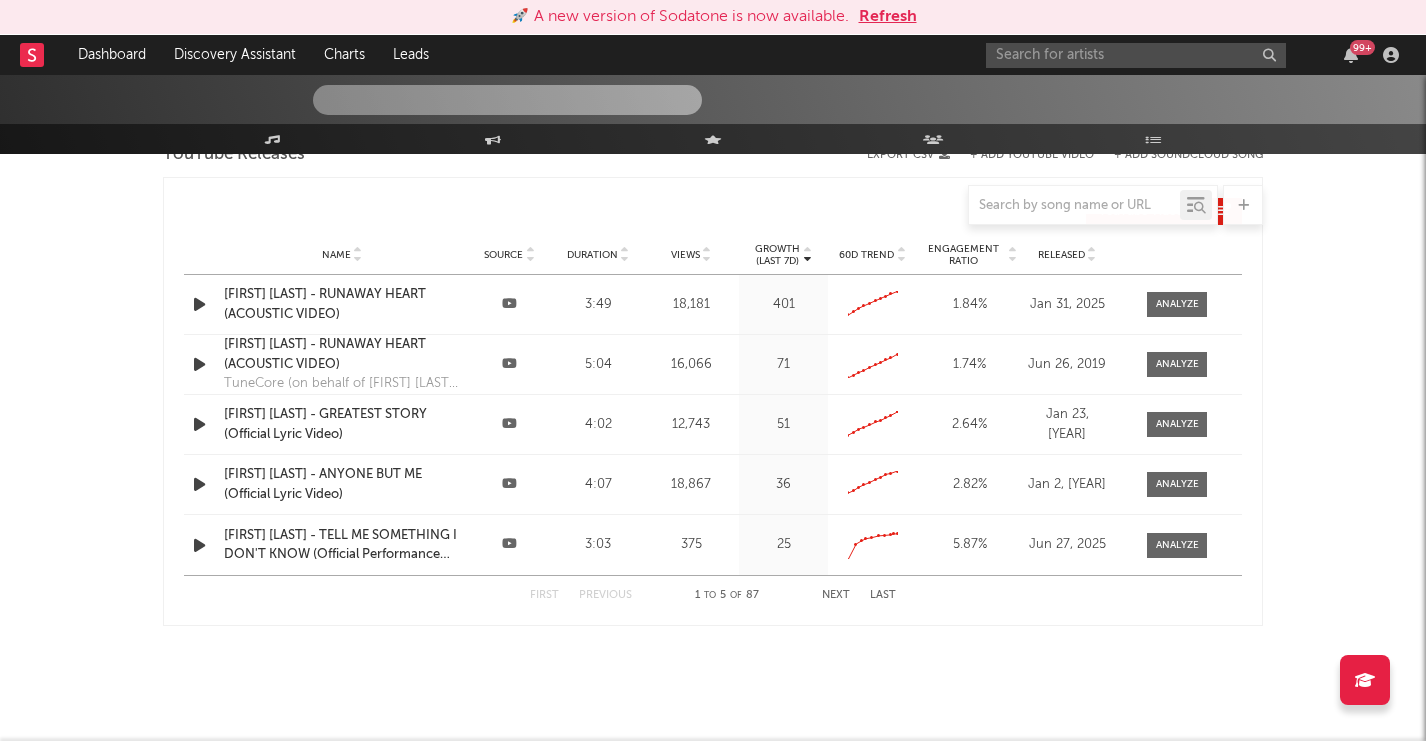 scroll, scrollTop: 0, scrollLeft: 0, axis: both 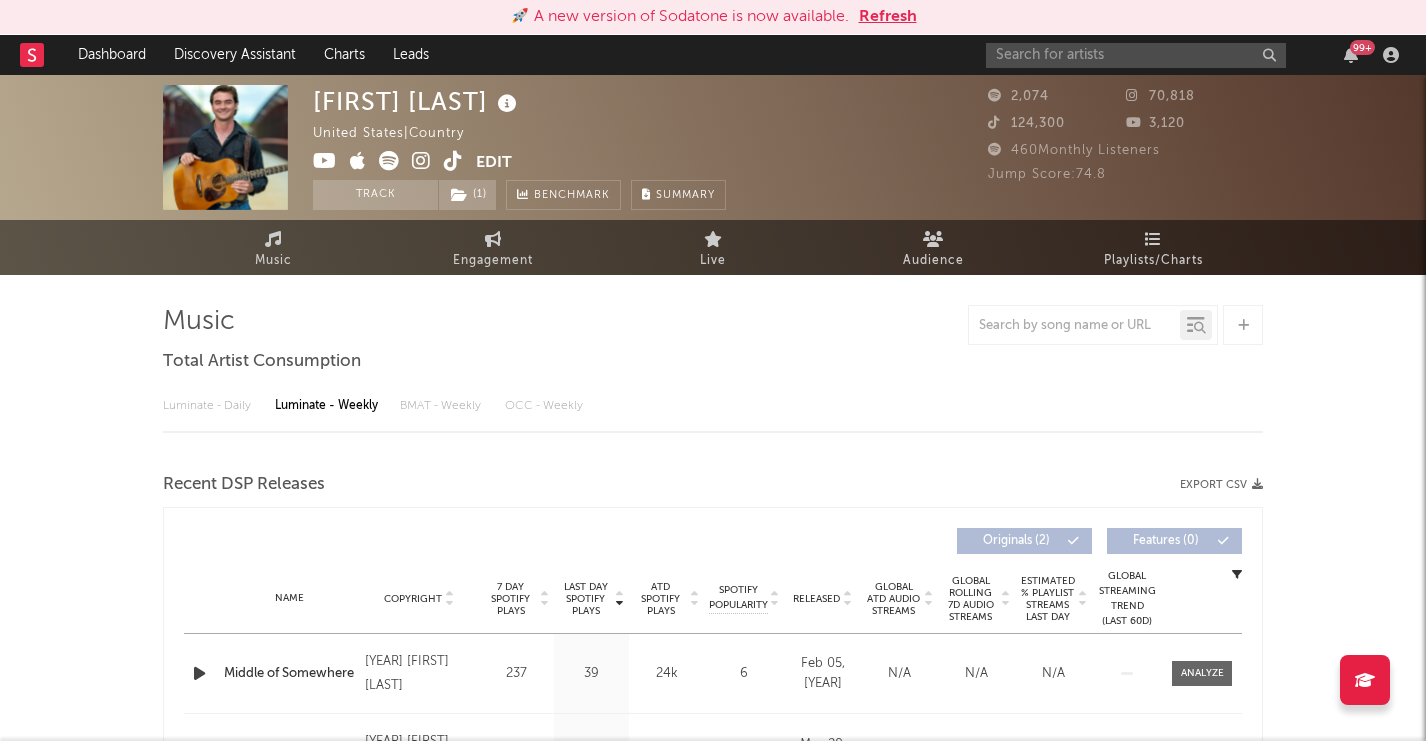 select on "6m" 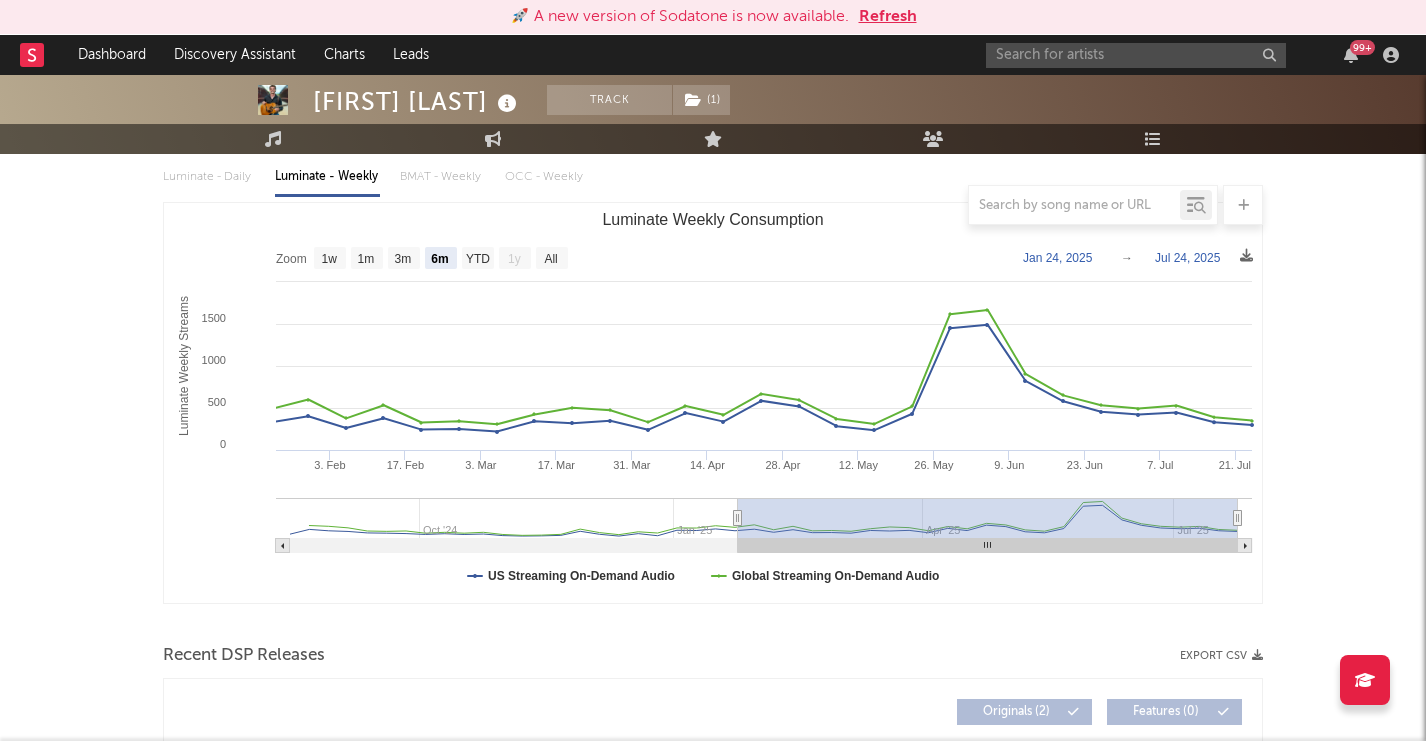 scroll, scrollTop: 231, scrollLeft: 0, axis: vertical 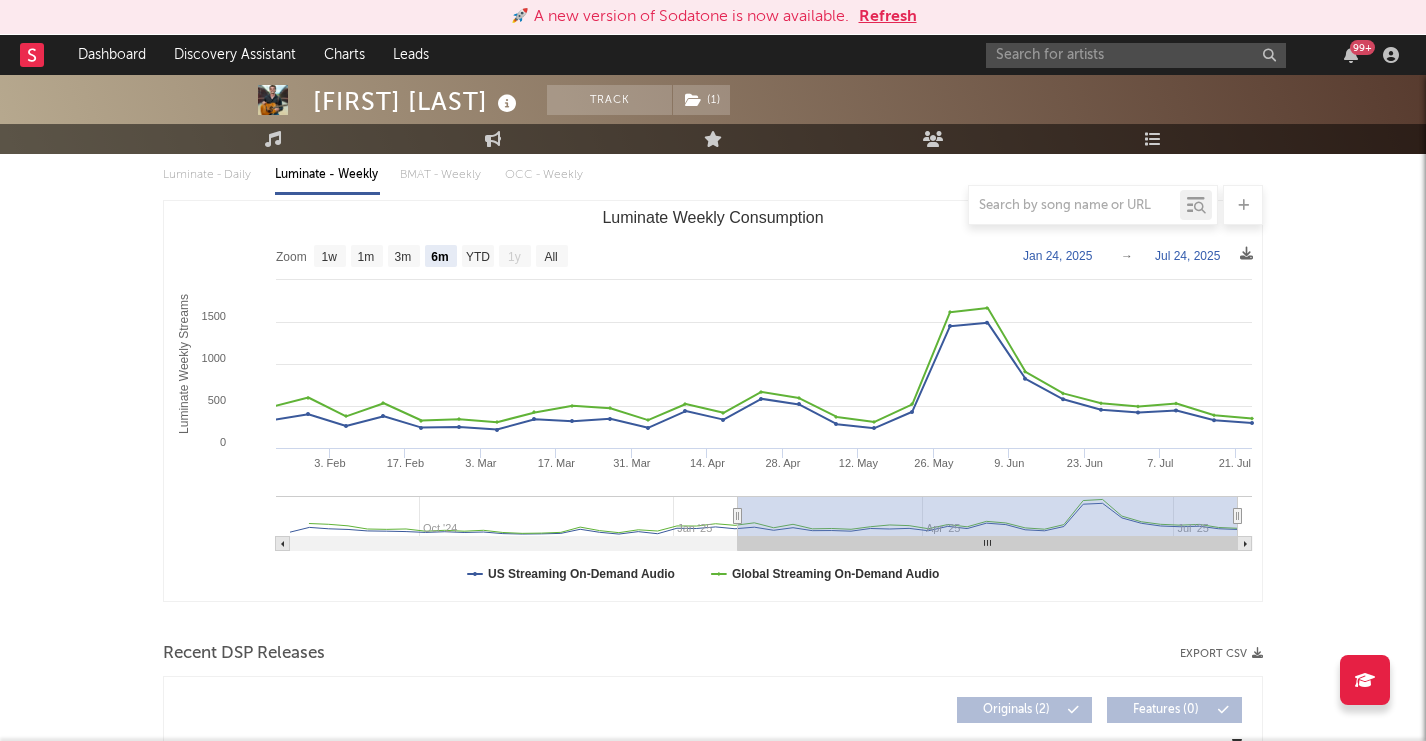 click on "Refresh" at bounding box center (888, 17) 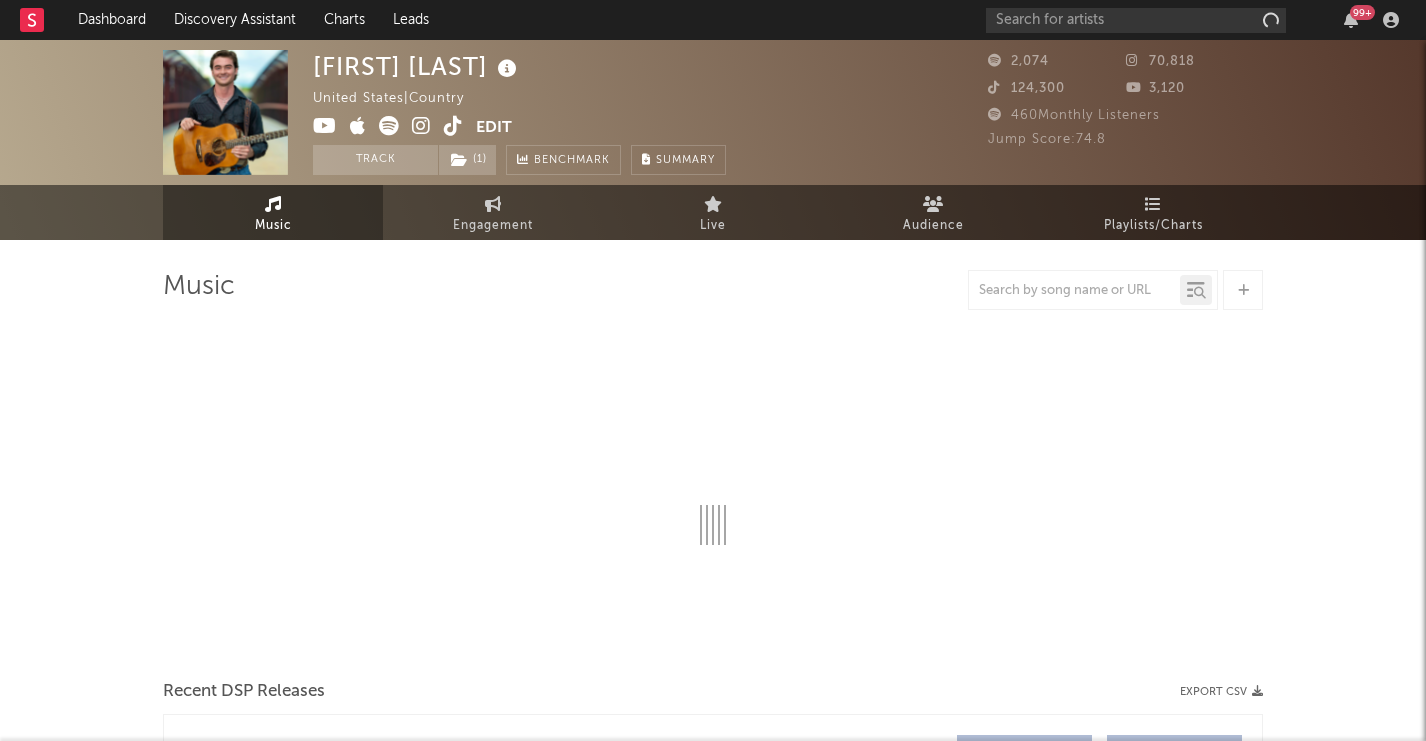 scroll, scrollTop: 0, scrollLeft: 0, axis: both 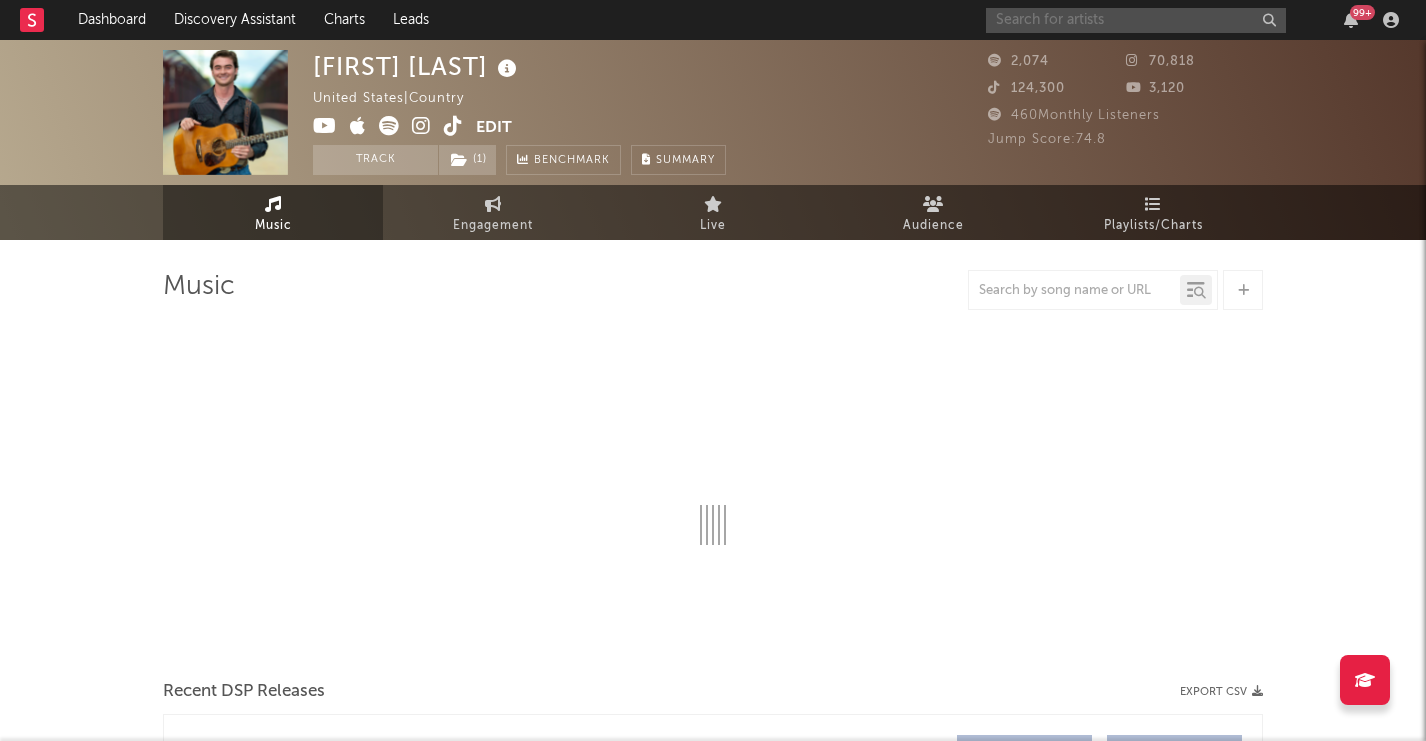 click at bounding box center (1136, 20) 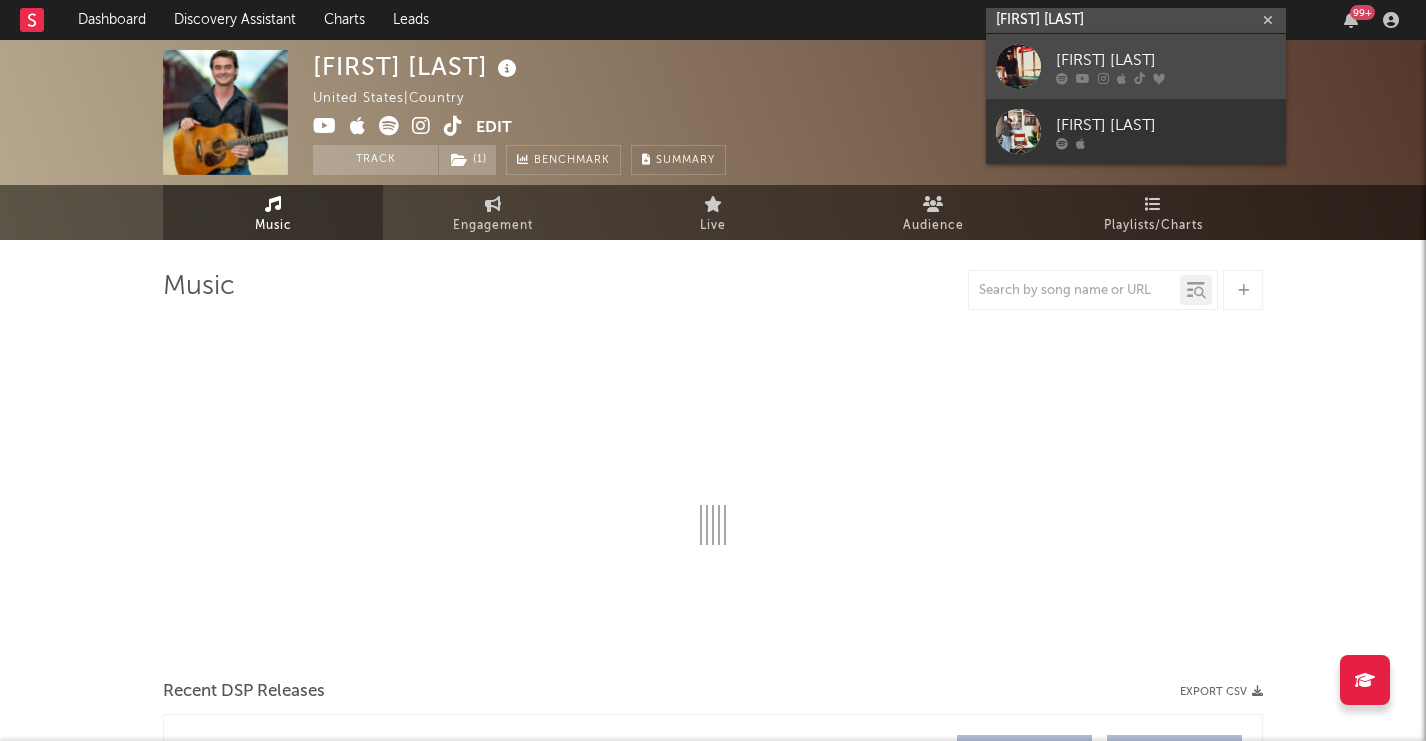 type on "[FIRST] [LAST]" 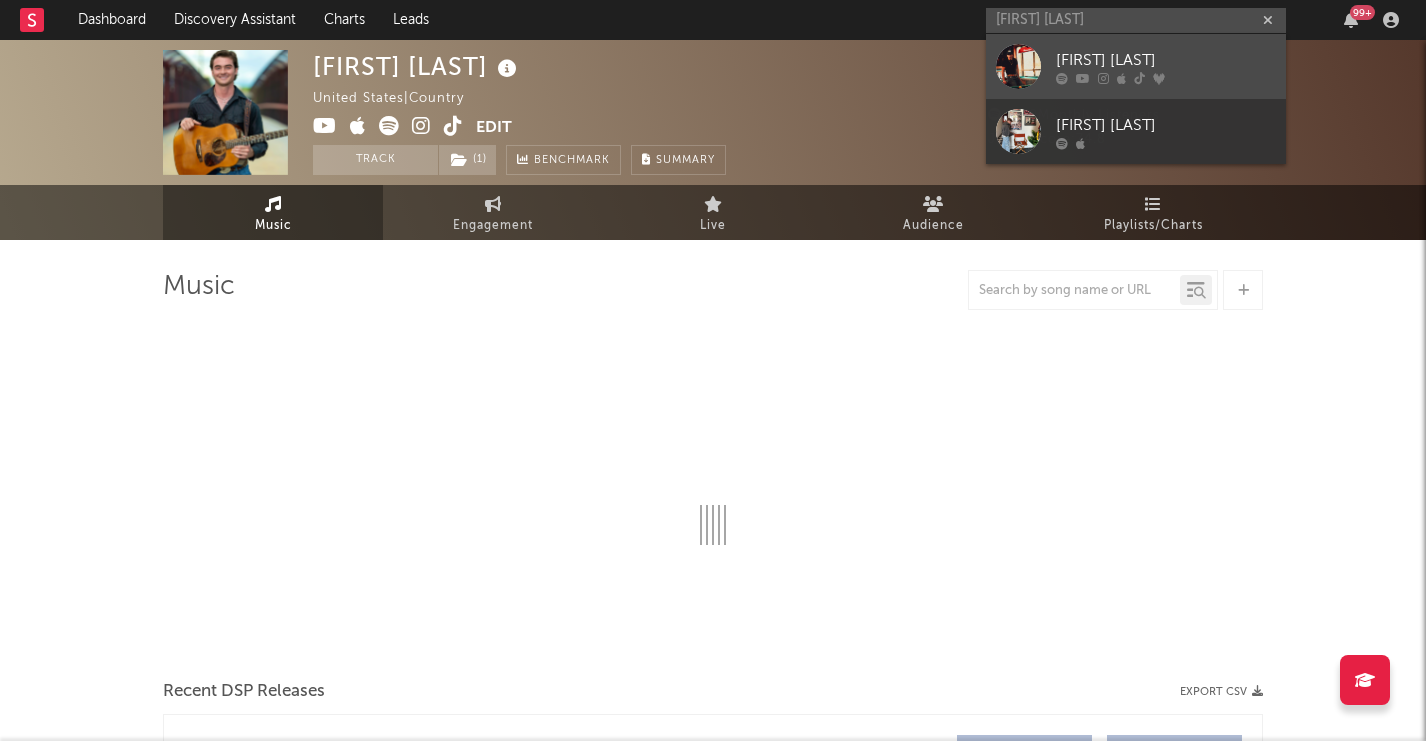 click at bounding box center (1166, 78) 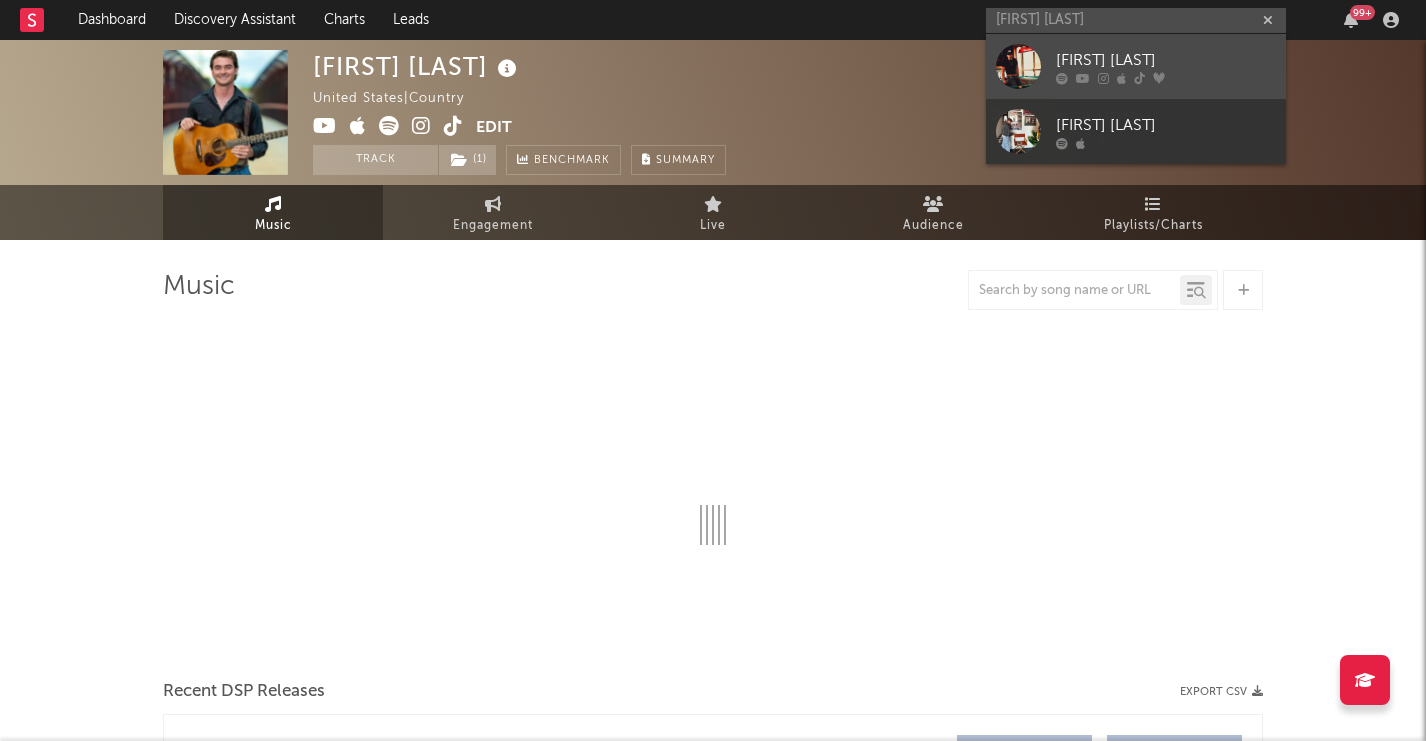 type 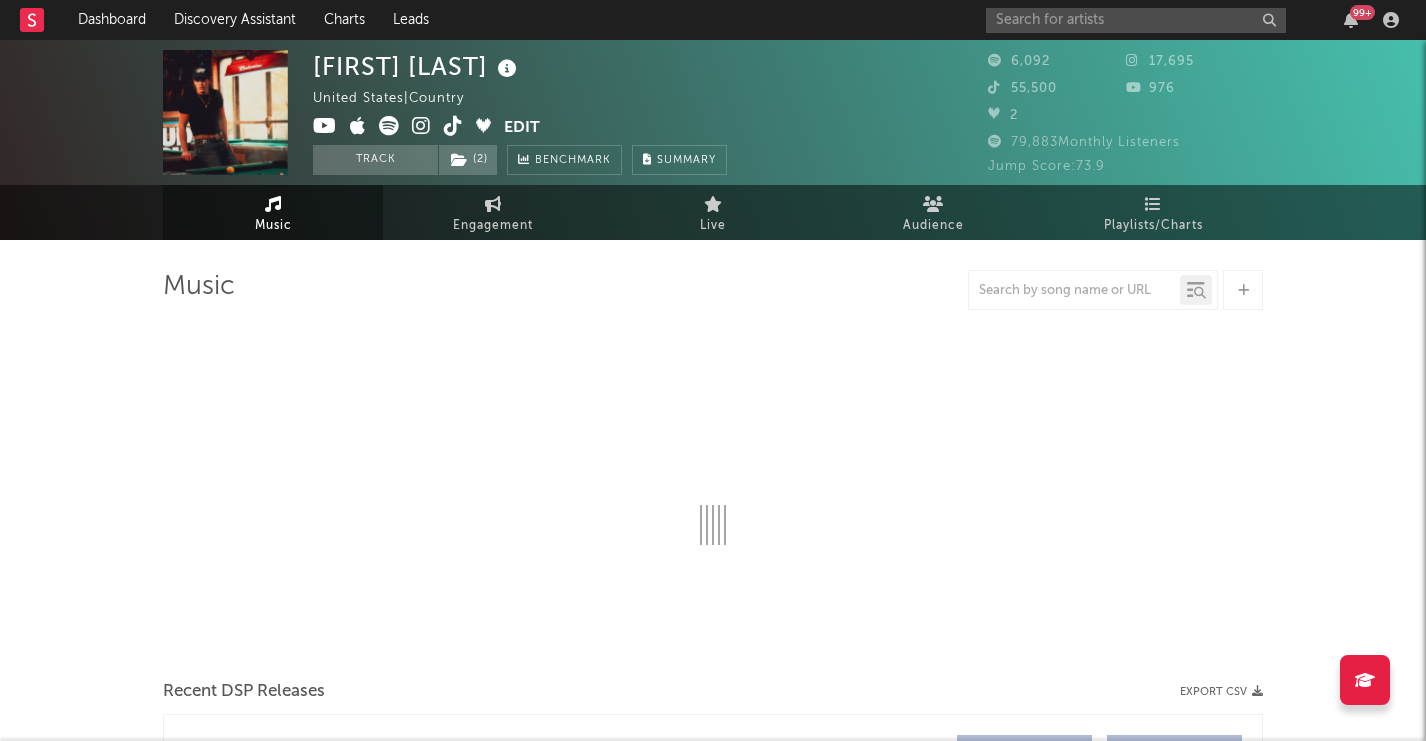 select on "6m" 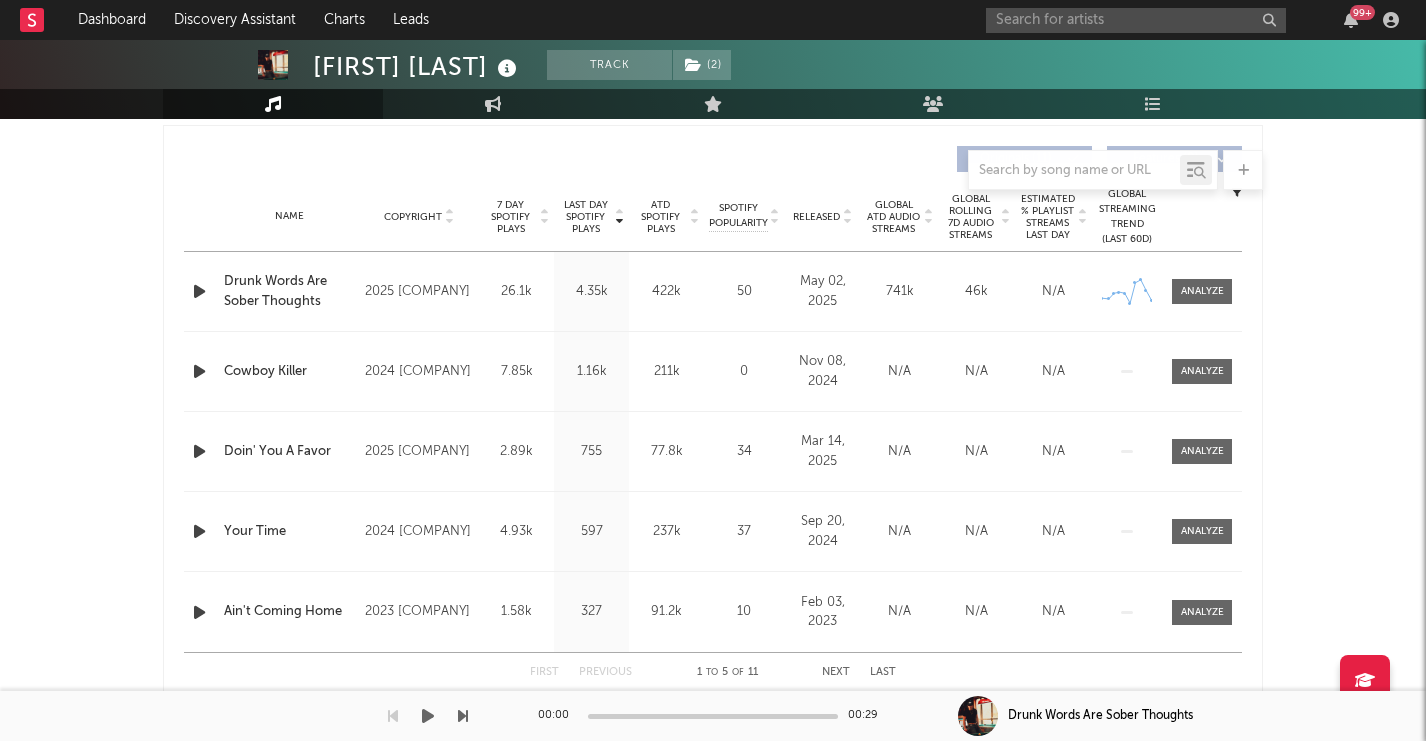 scroll, scrollTop: 755, scrollLeft: 0, axis: vertical 